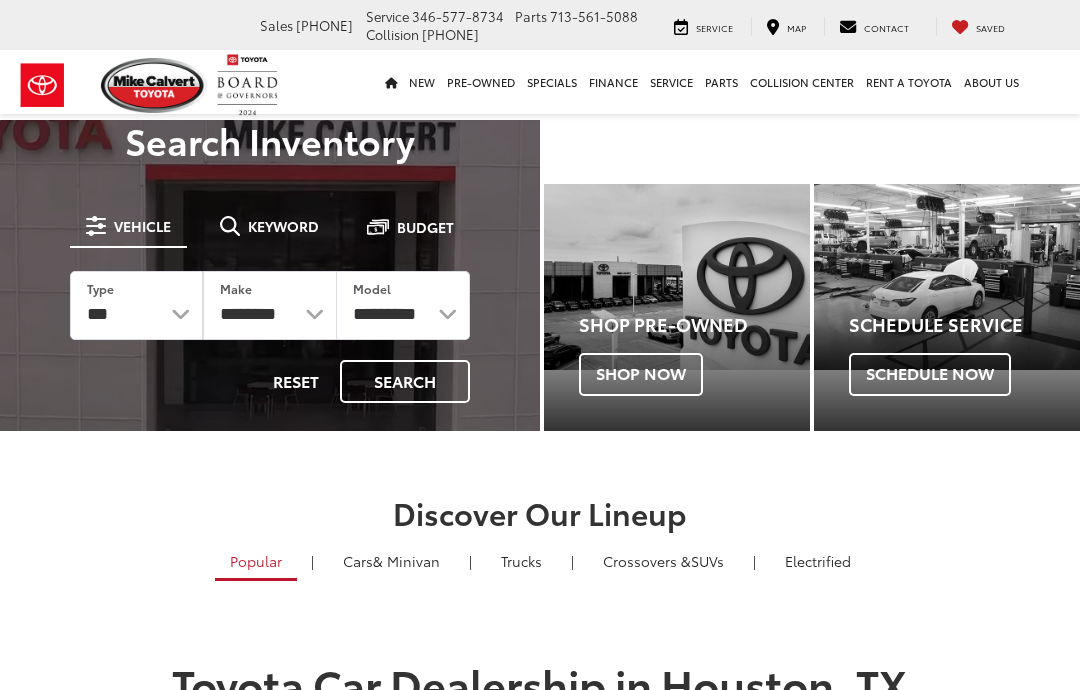 scroll, scrollTop: 0, scrollLeft: 0, axis: both 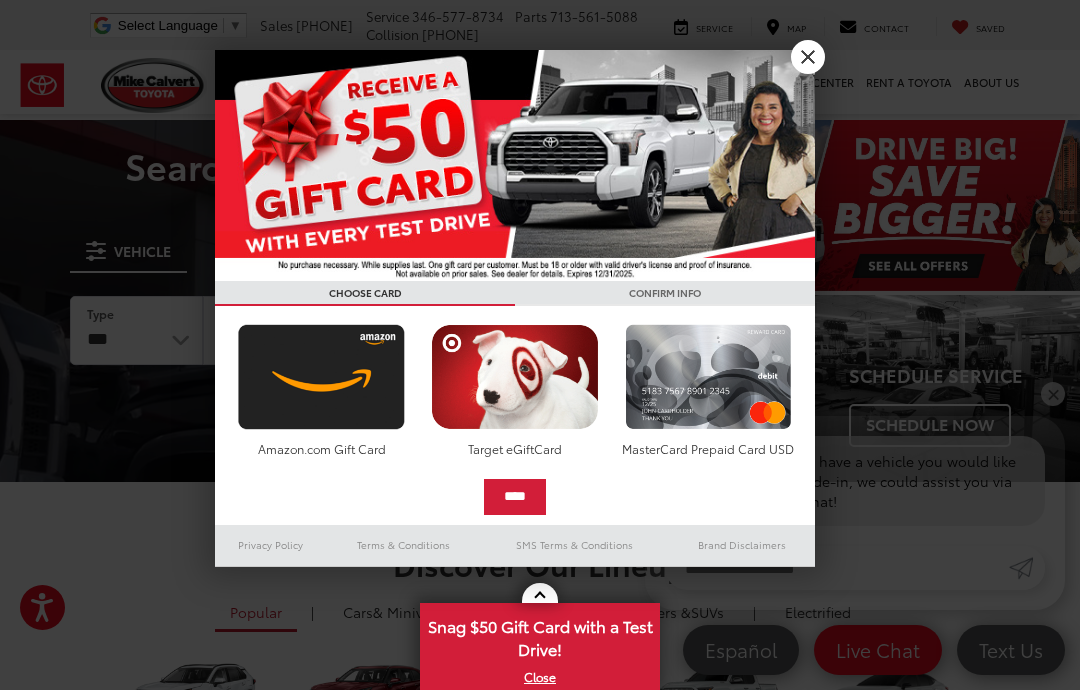 click on "X" at bounding box center (808, 57) 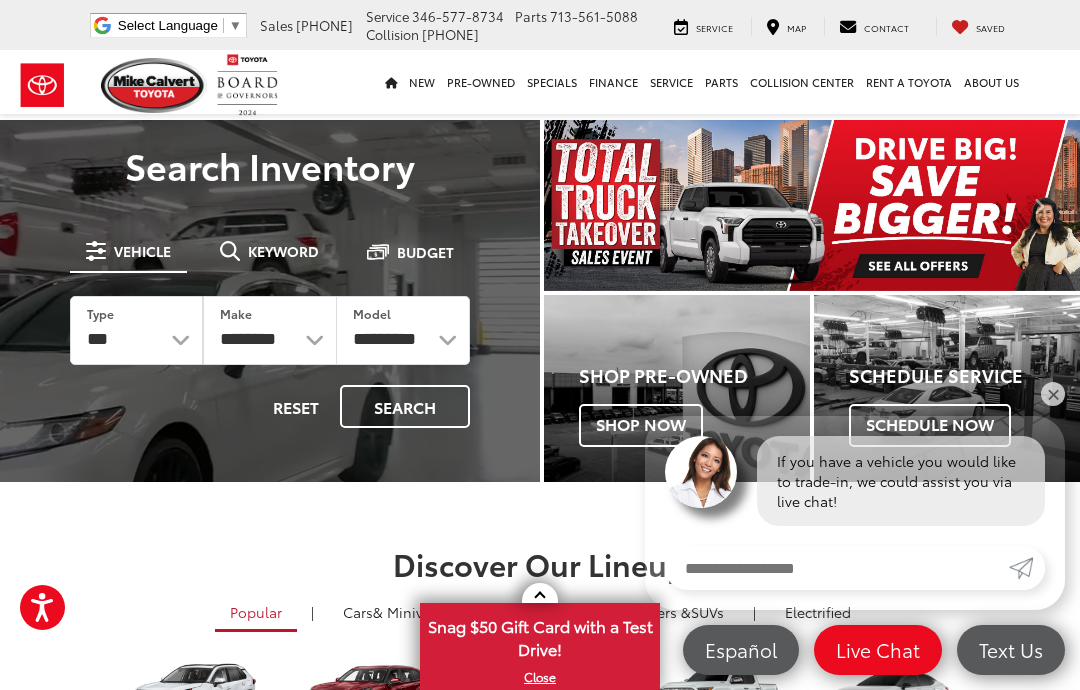 click on "Shop Now" at bounding box center [641, 425] 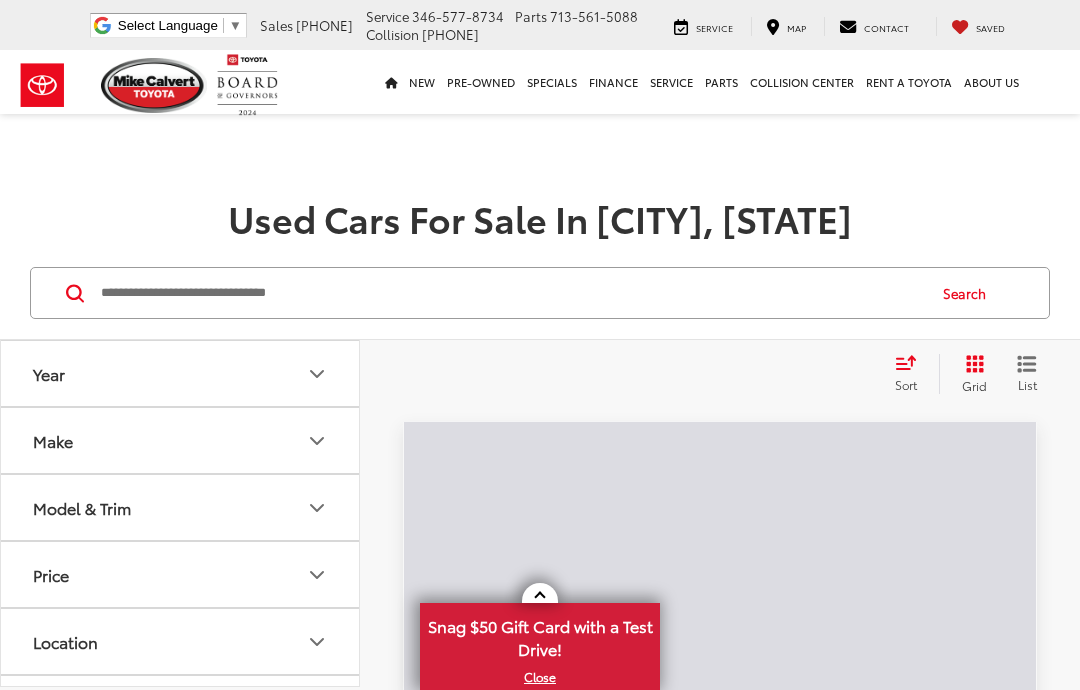 scroll, scrollTop: 0, scrollLeft: 0, axis: both 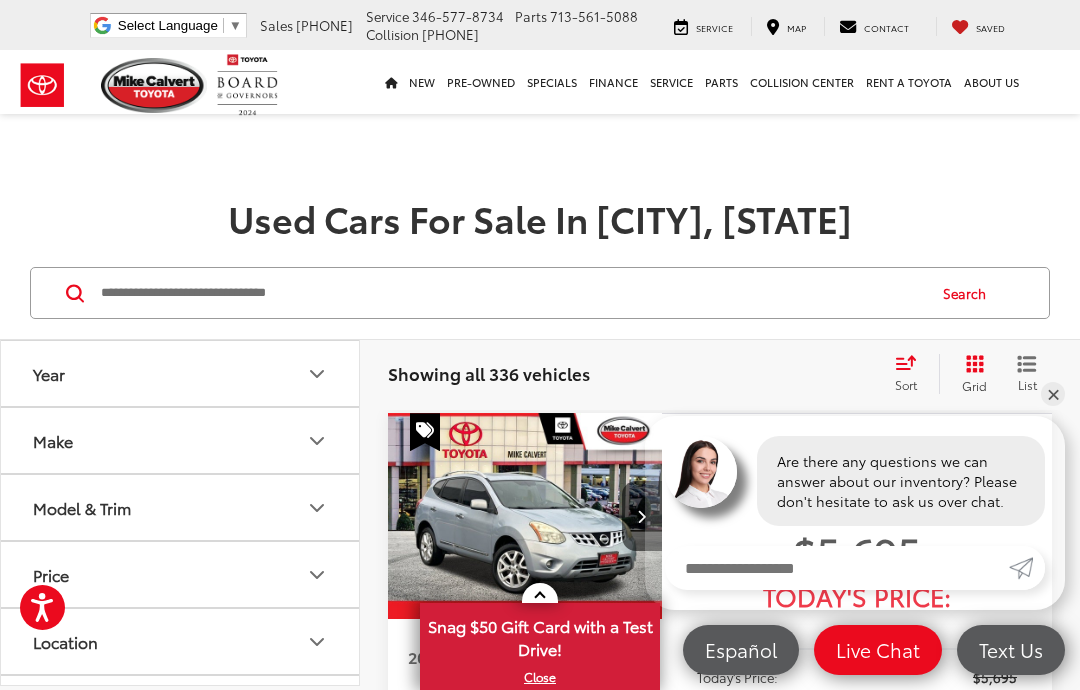 click 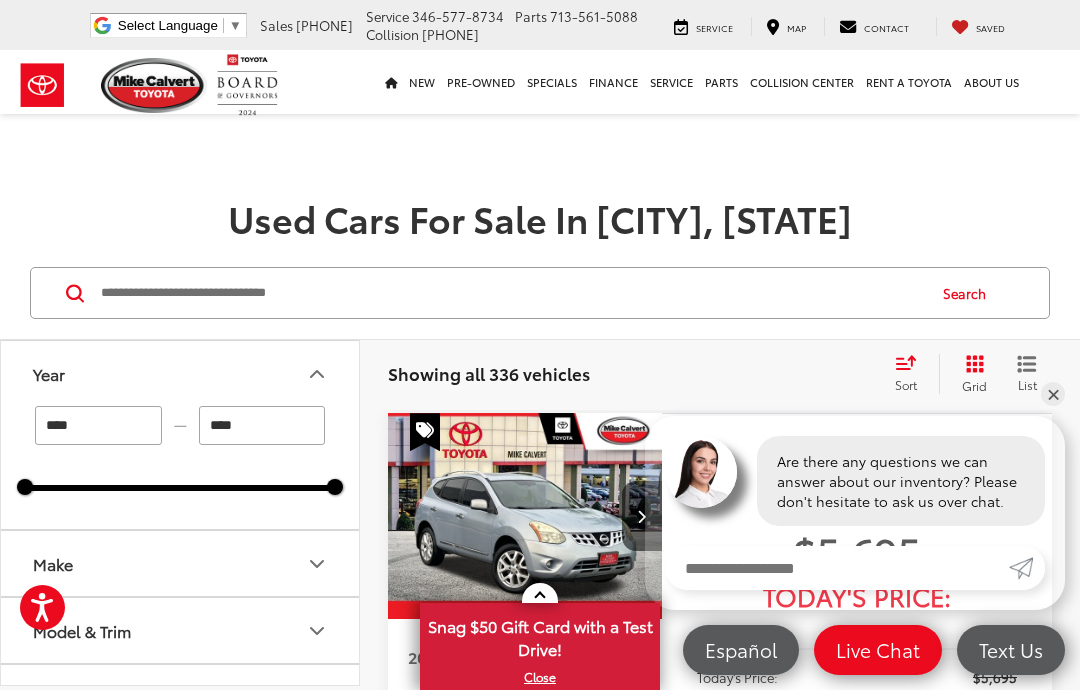 click on "****" at bounding box center (98, 425) 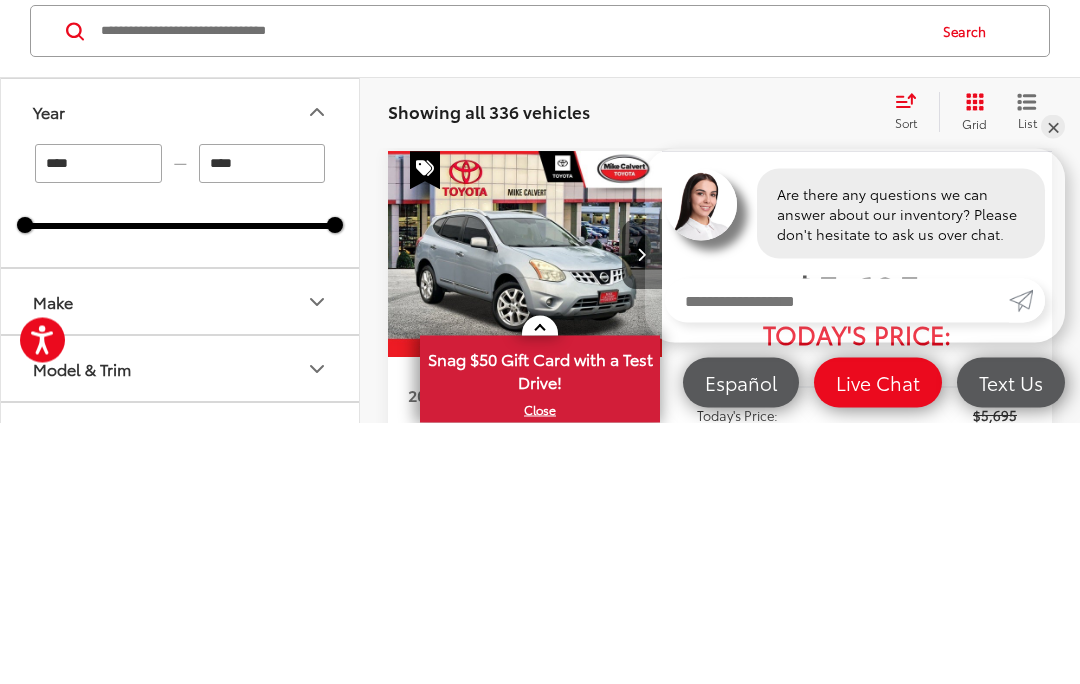 type on "****" 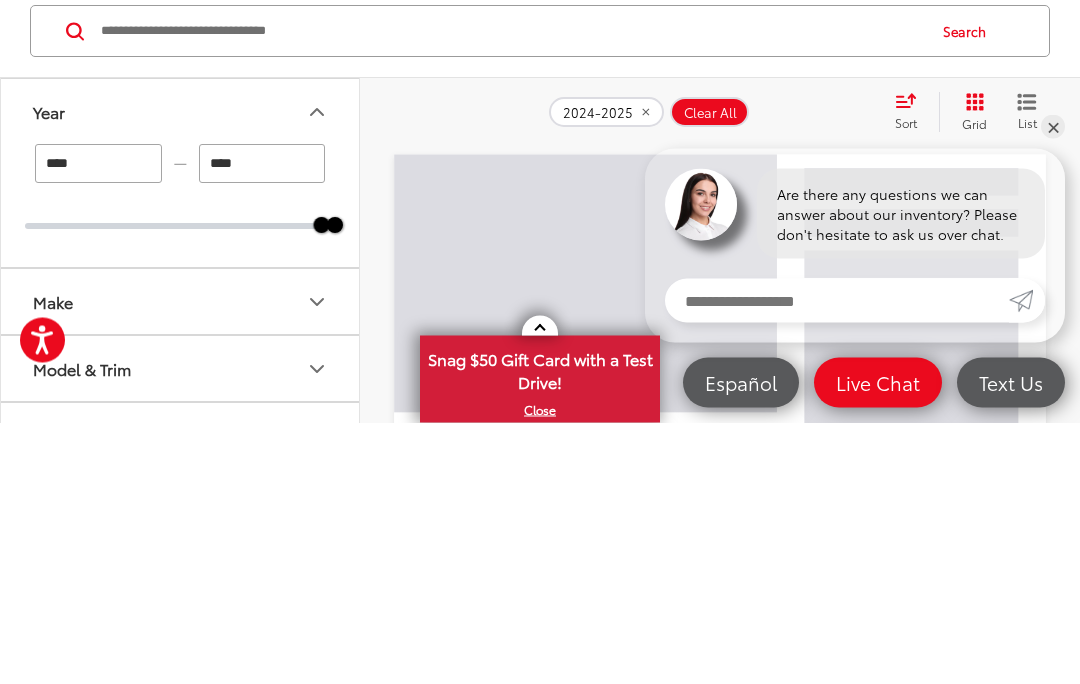 scroll, scrollTop: 133, scrollLeft: 0, axis: vertical 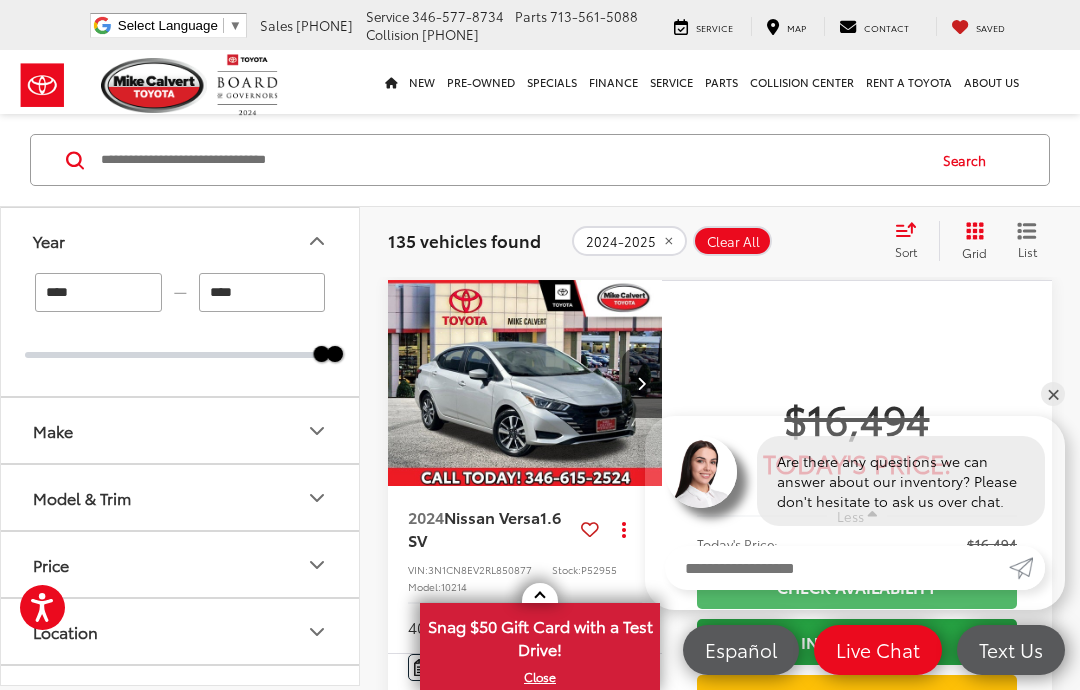 click on "****" at bounding box center [262, 292] 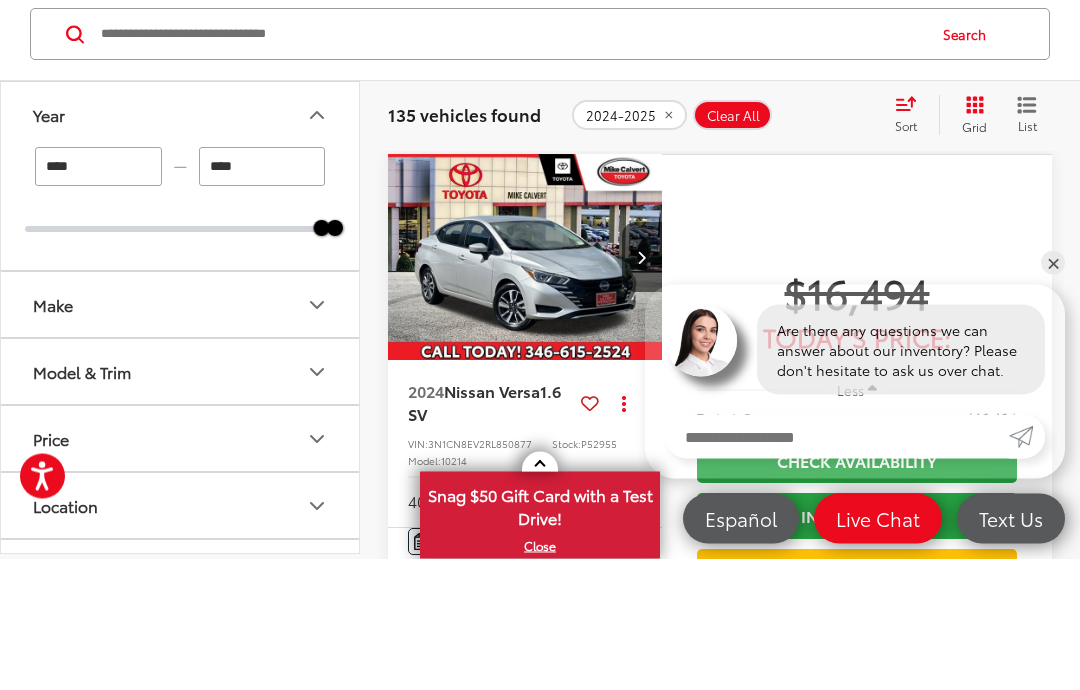 scroll, scrollTop: 262, scrollLeft: 0, axis: vertical 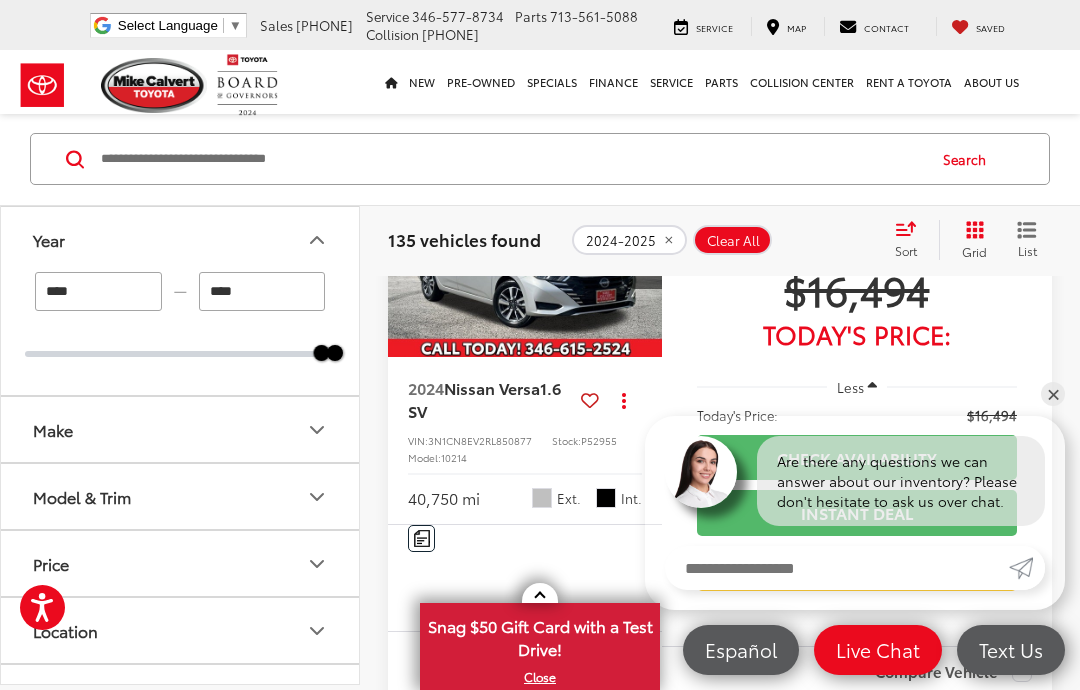 type on "****" 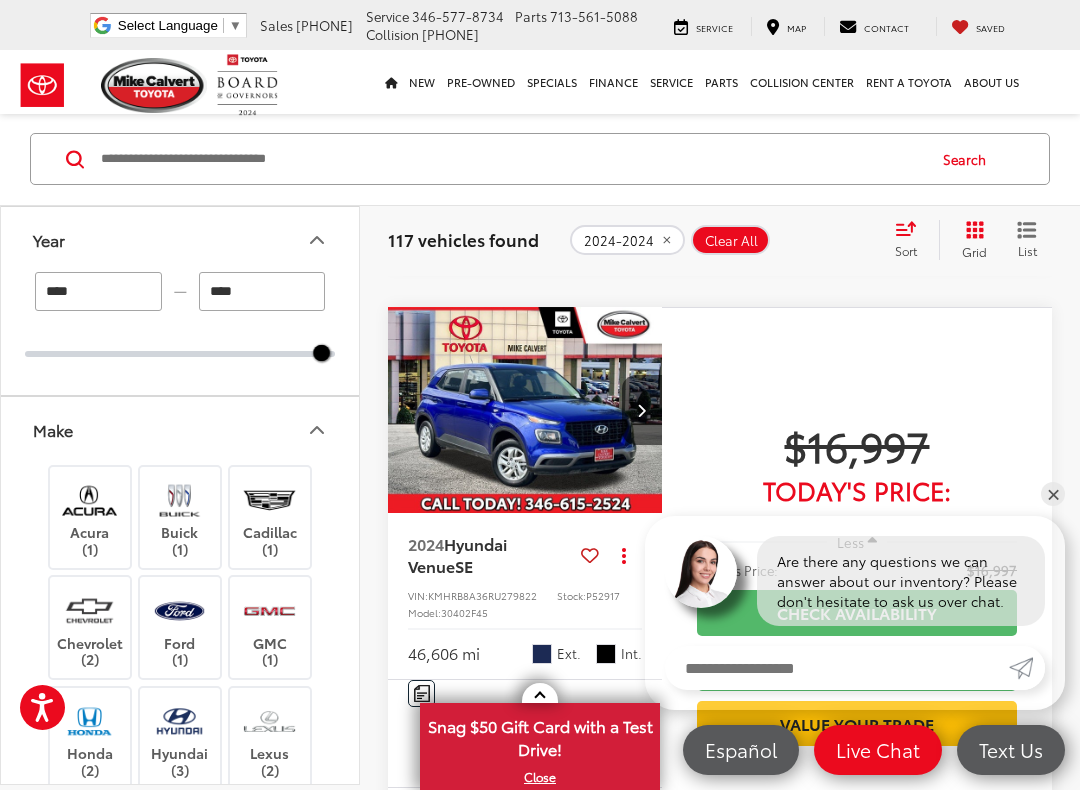 scroll, scrollTop: 1332, scrollLeft: 0, axis: vertical 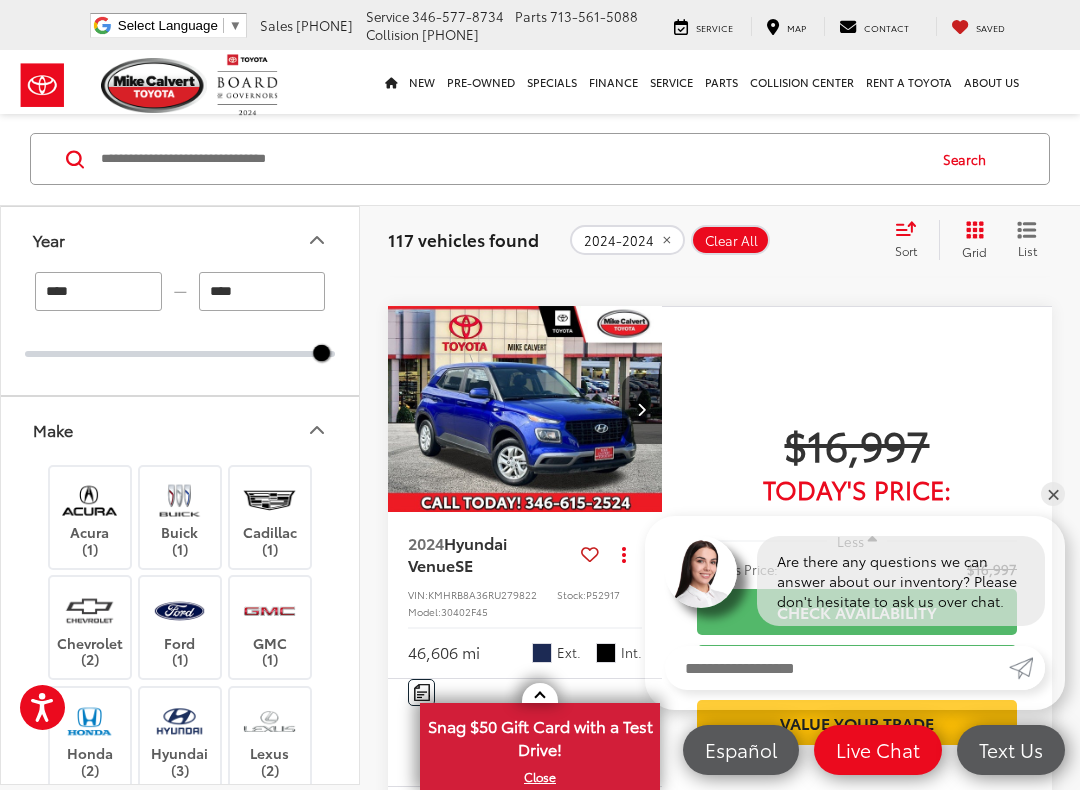 click on "Make" at bounding box center (181, 429) 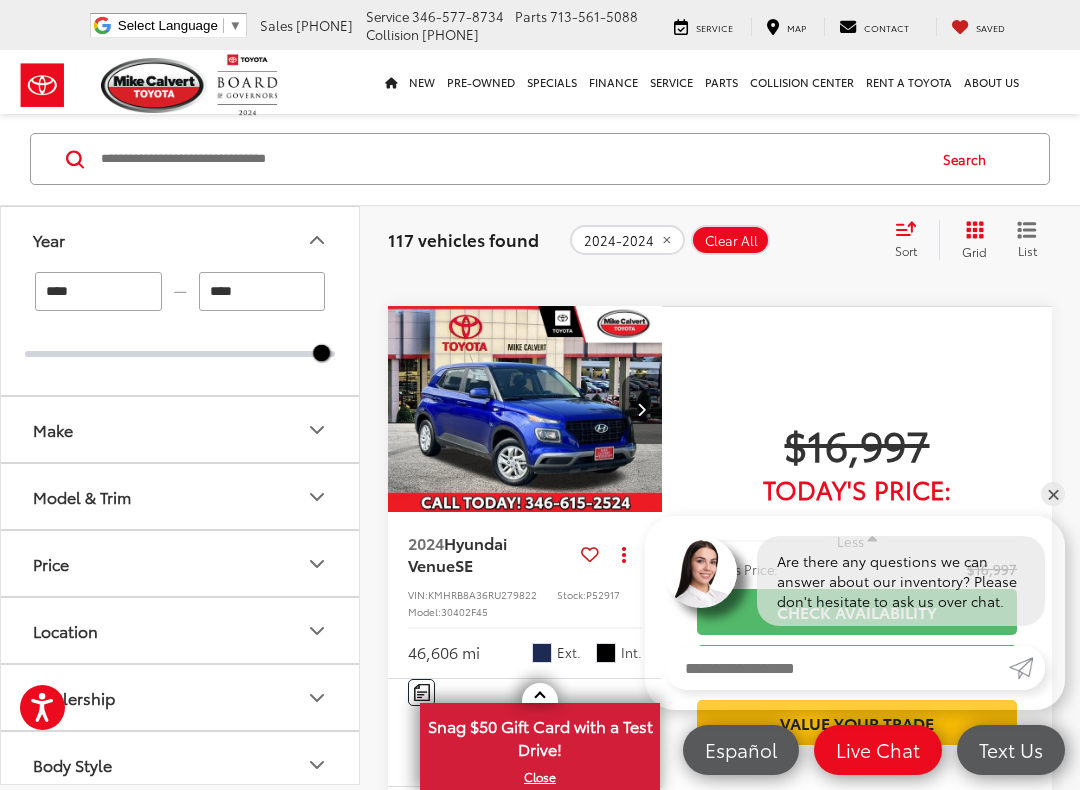 click on "Make" at bounding box center (181, 429) 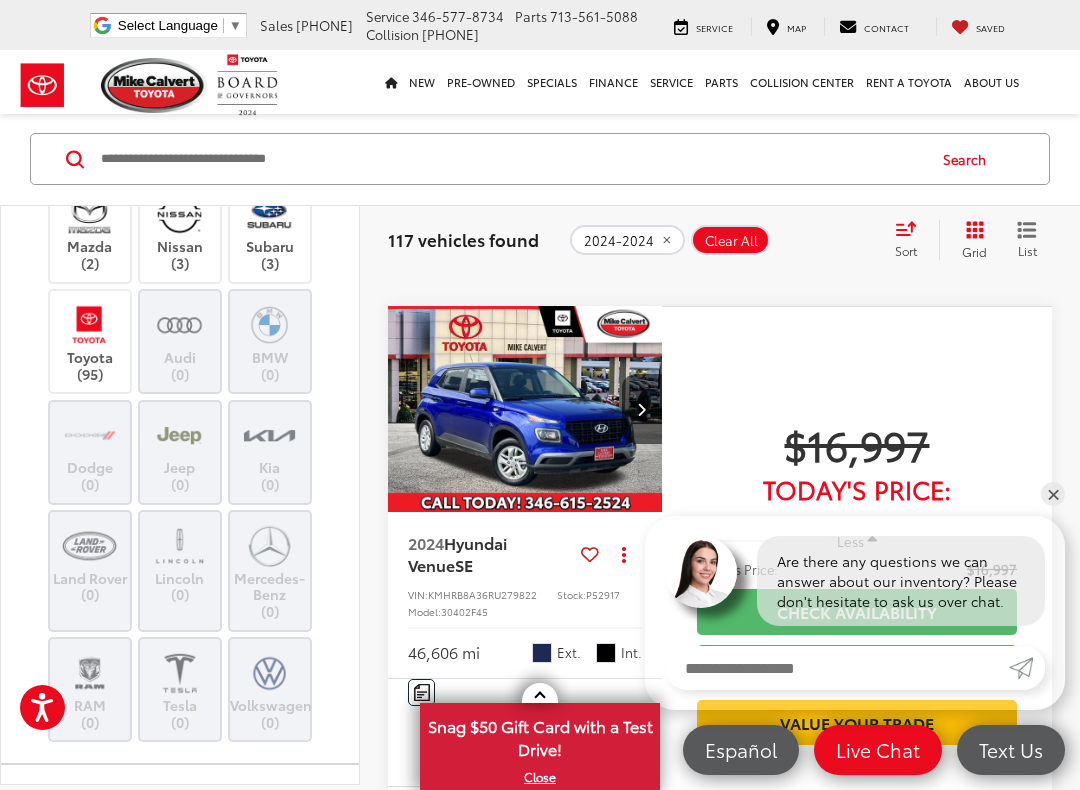 scroll, scrollTop: 612, scrollLeft: 0, axis: vertical 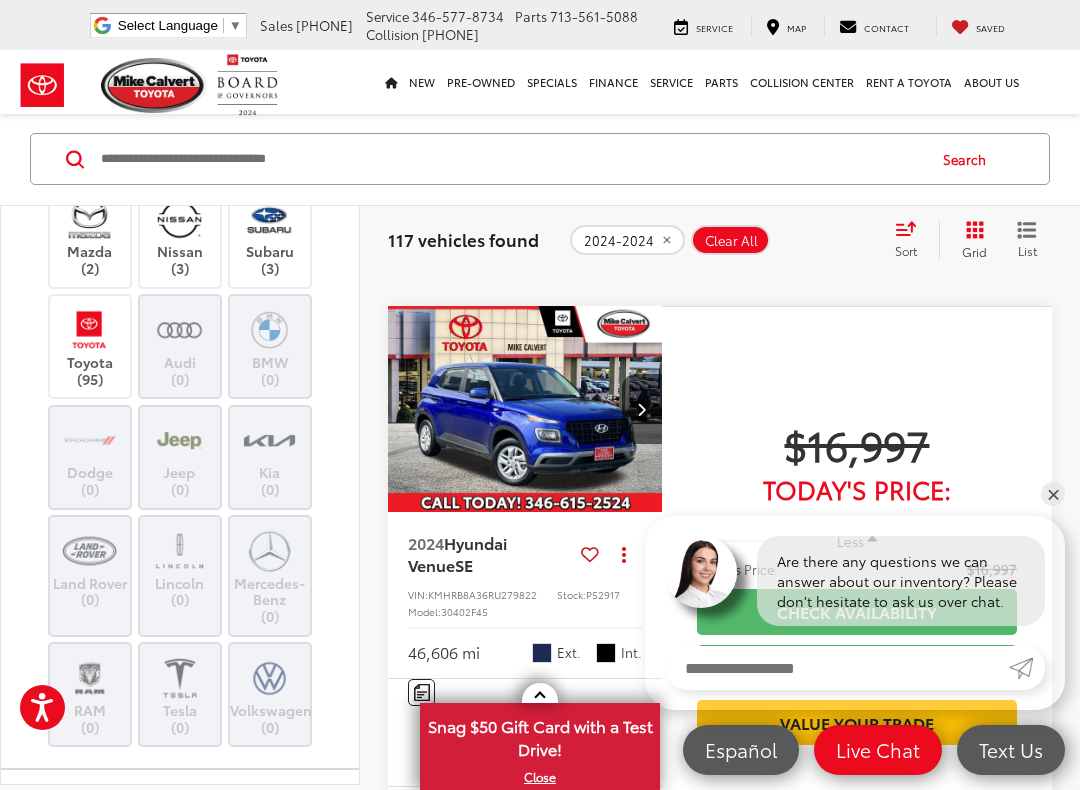 click at bounding box center [89, 329] 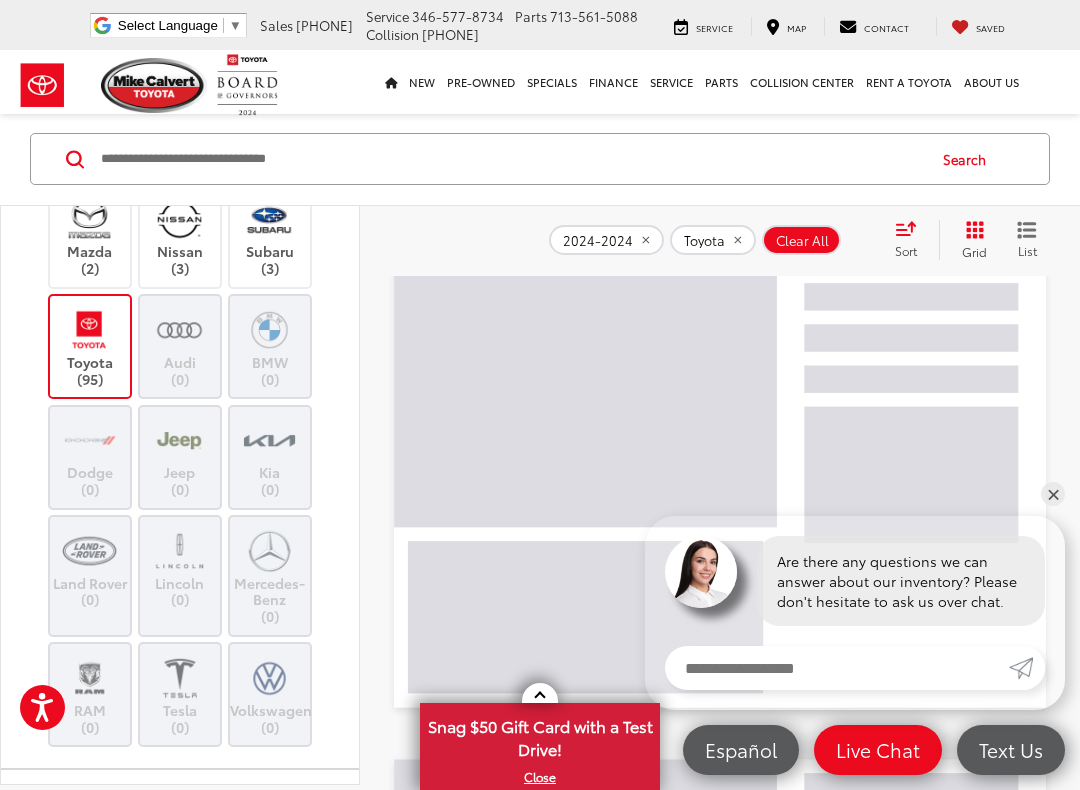 scroll, scrollTop: 133, scrollLeft: 0, axis: vertical 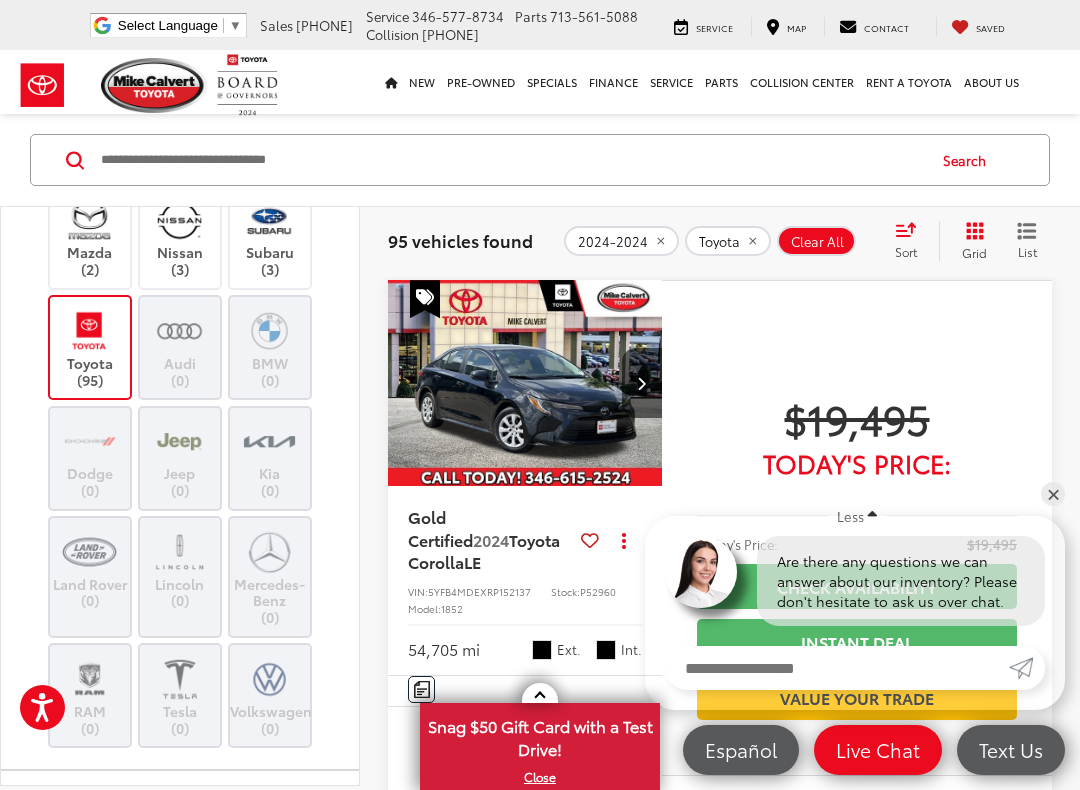 click at bounding box center (511, 160) 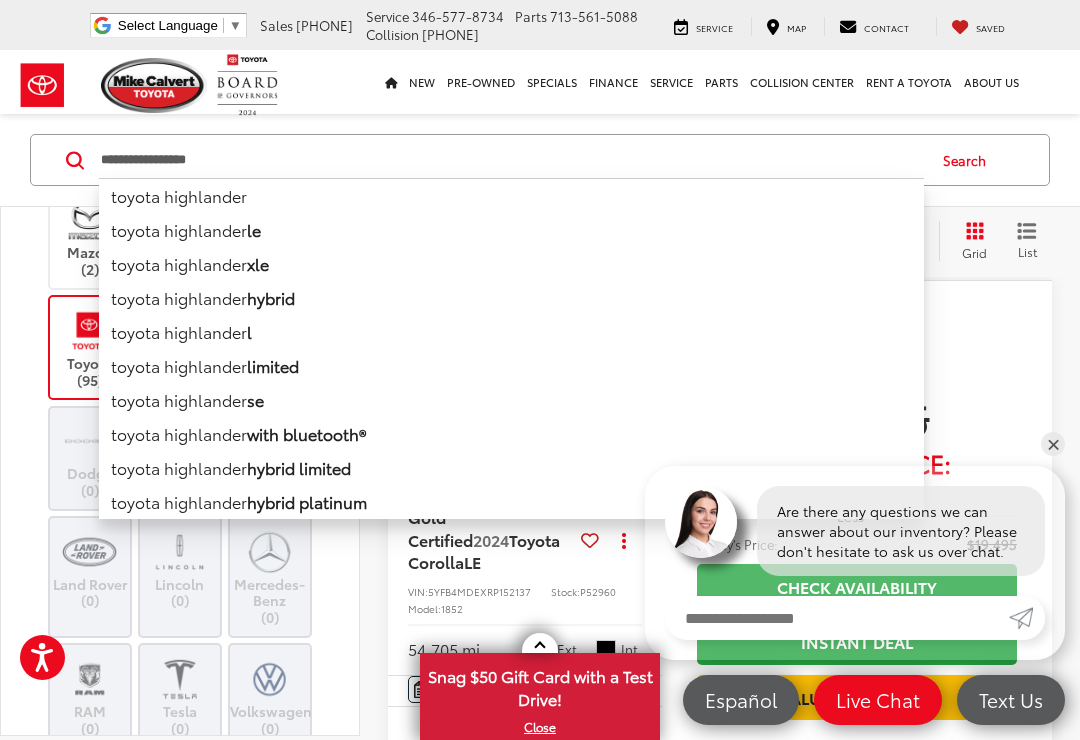 click on "toyota highlander" at bounding box center [511, 195] 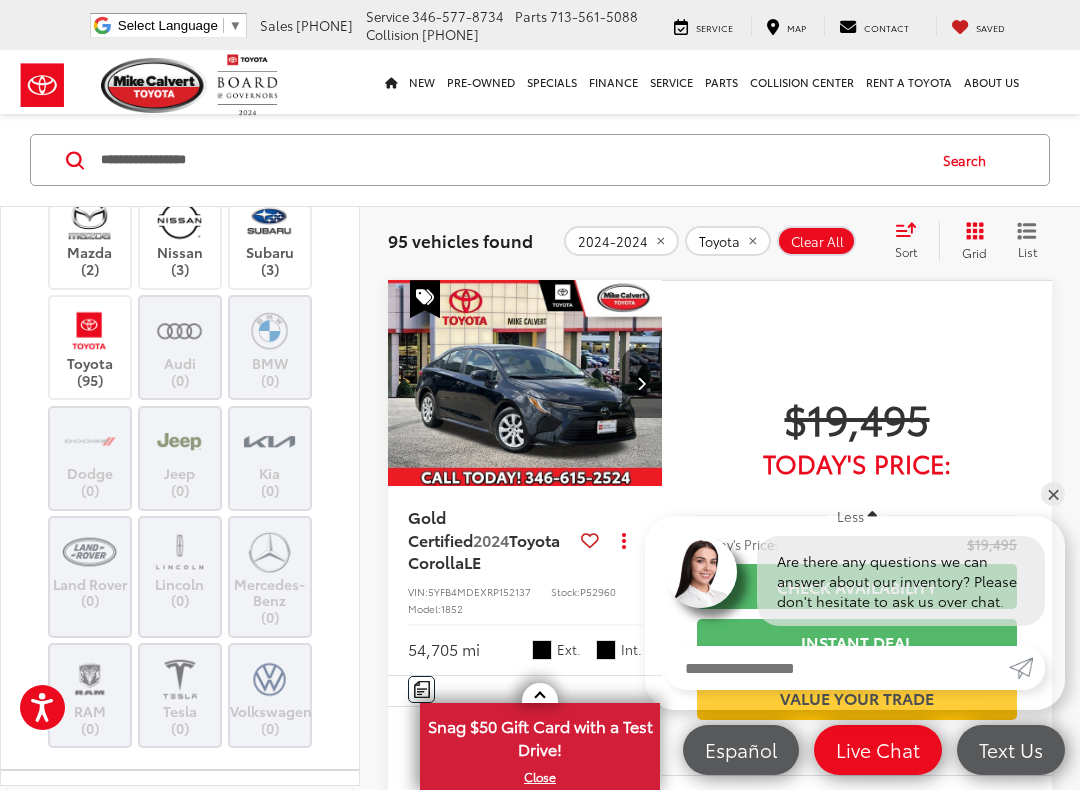 type on "****" 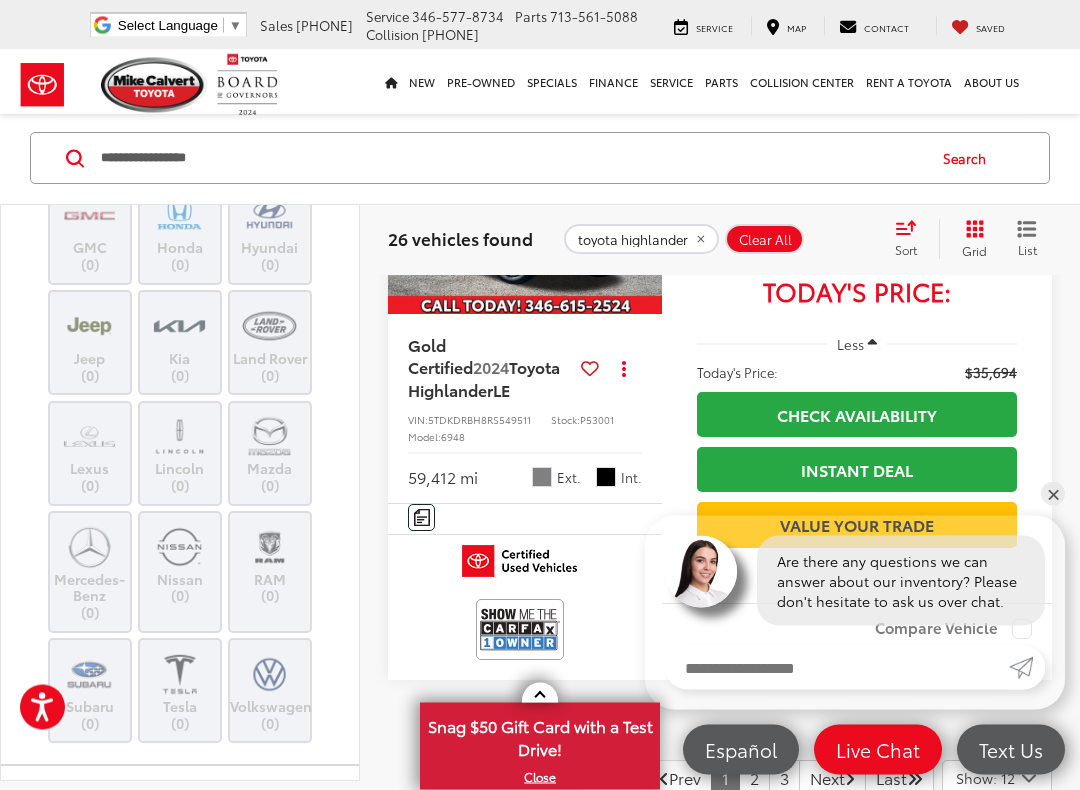 scroll, scrollTop: 7059, scrollLeft: 0, axis: vertical 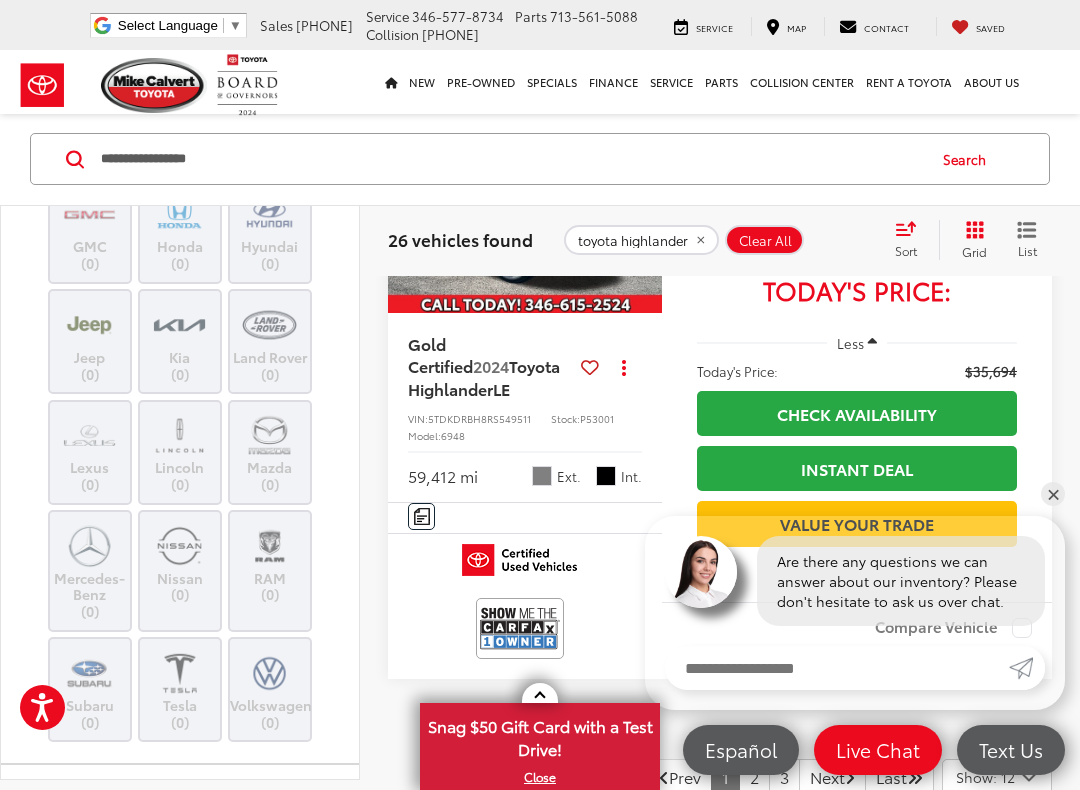 click on "Toyota Highlander" at bounding box center [484, -236] 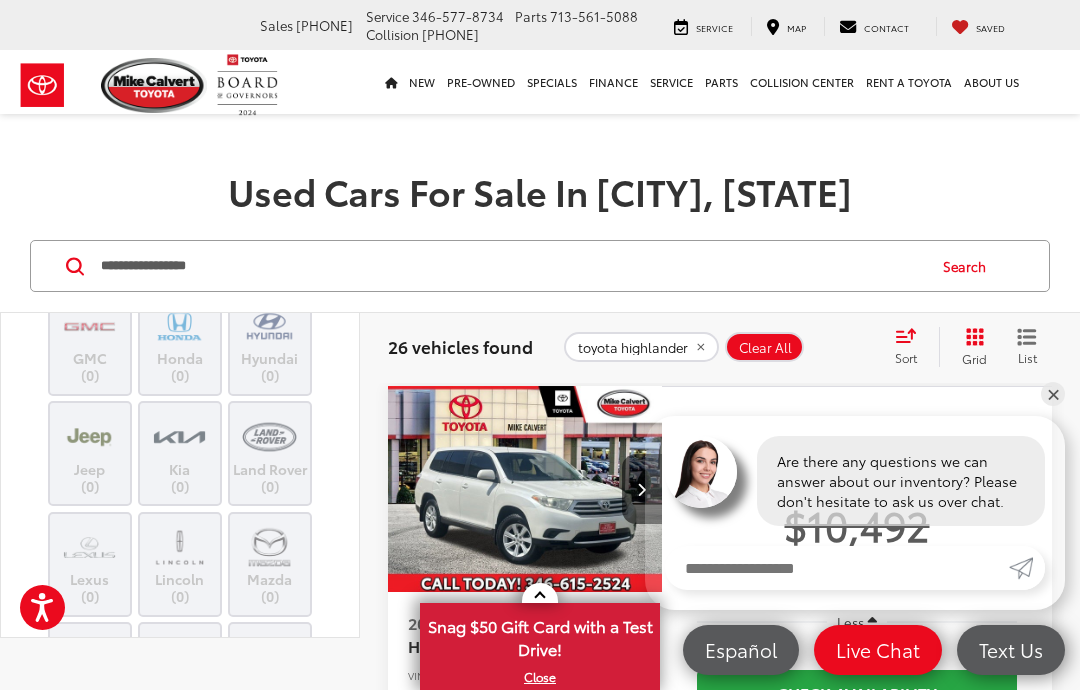 scroll, scrollTop: 0, scrollLeft: 0, axis: both 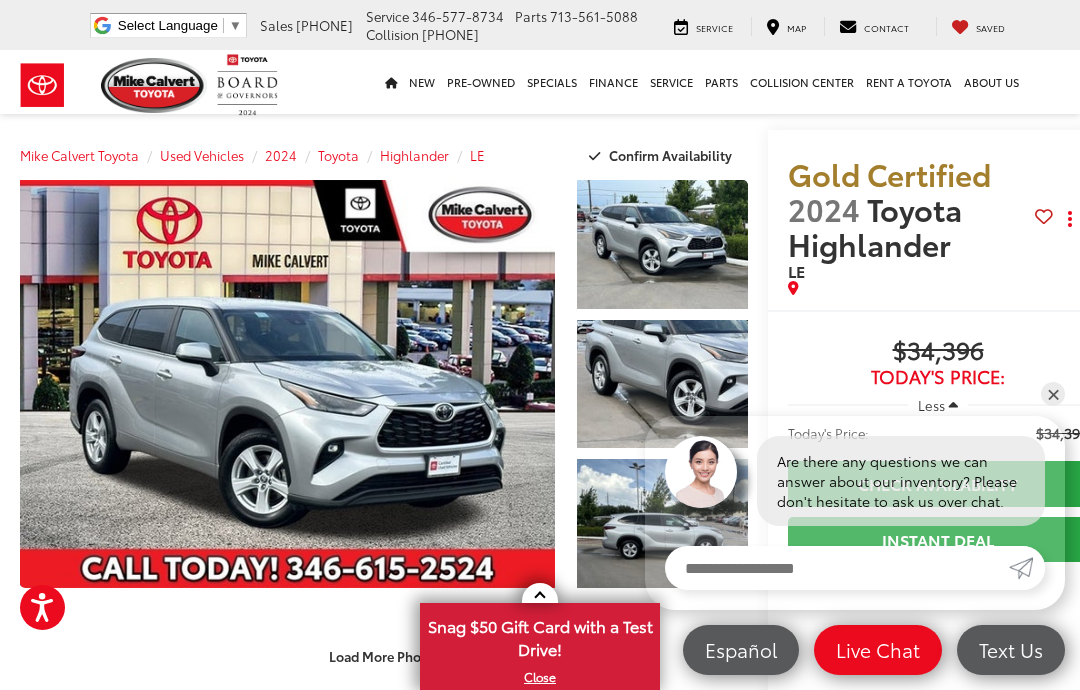 click at bounding box center [662, 244] 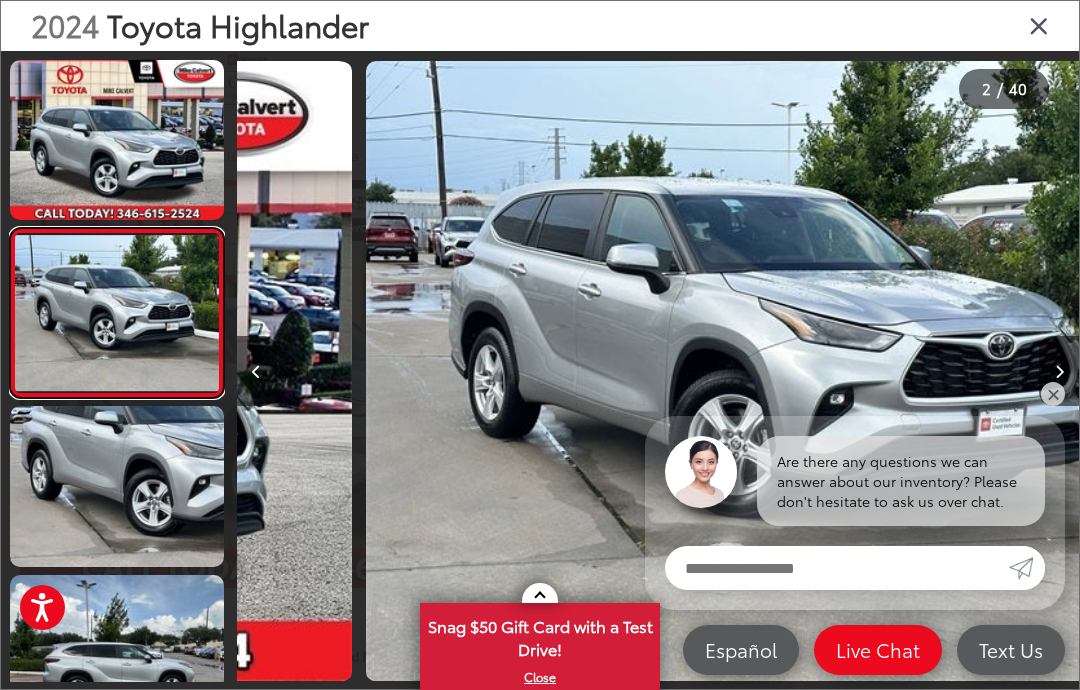 scroll, scrollTop: 0, scrollLeft: 842, axis: horizontal 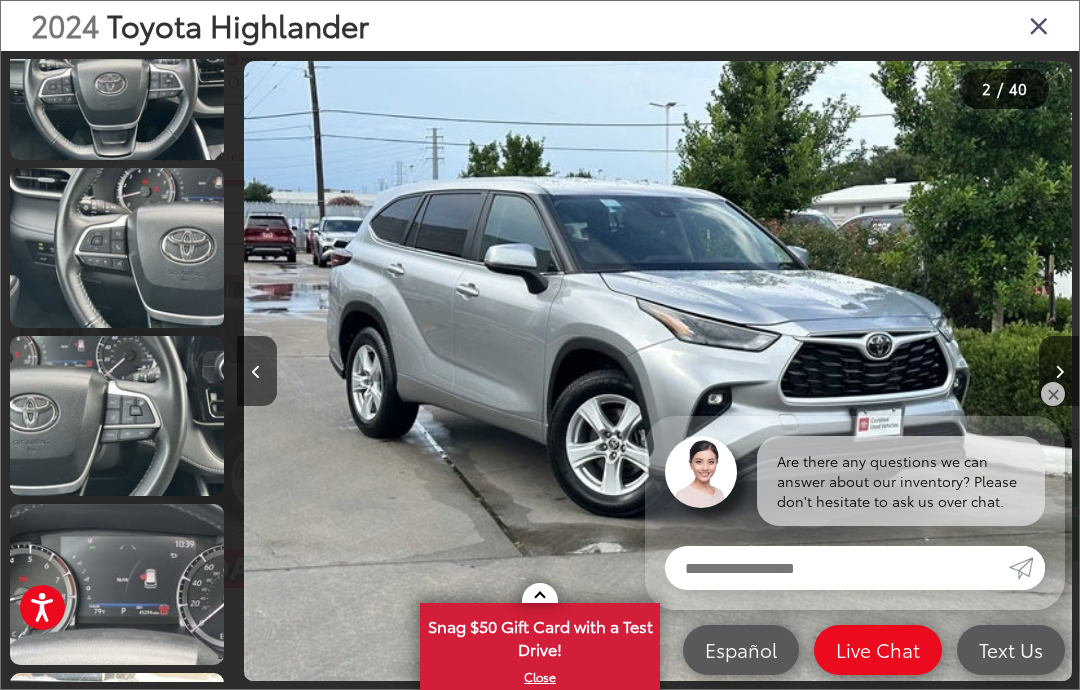 click at bounding box center [658, 371] 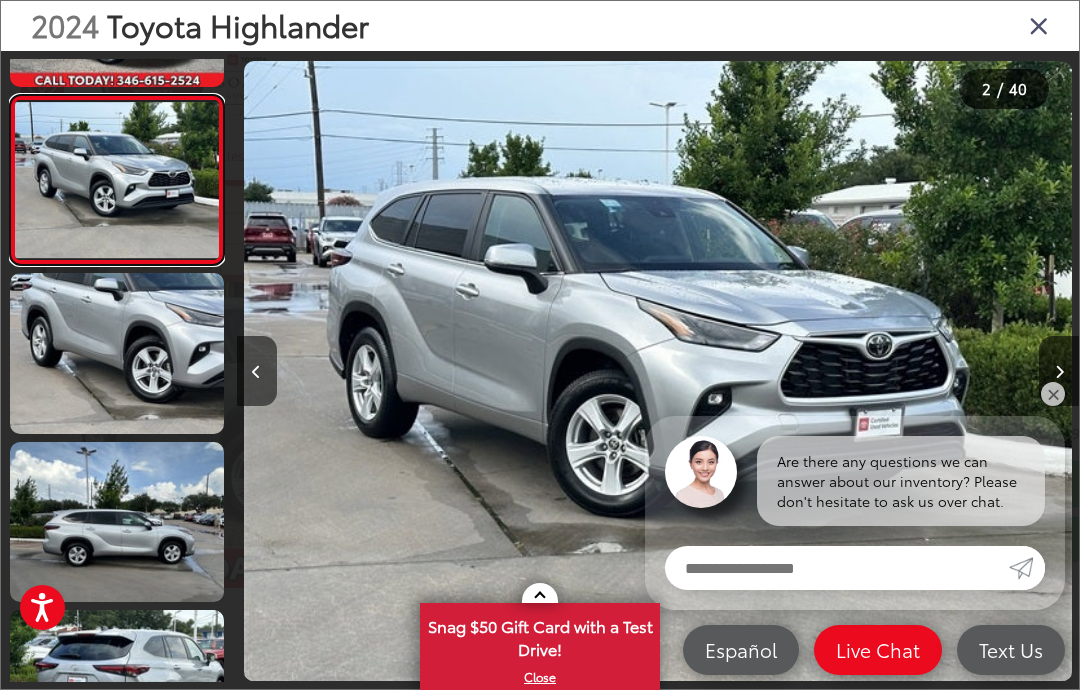 scroll, scrollTop: 0, scrollLeft: 0, axis: both 